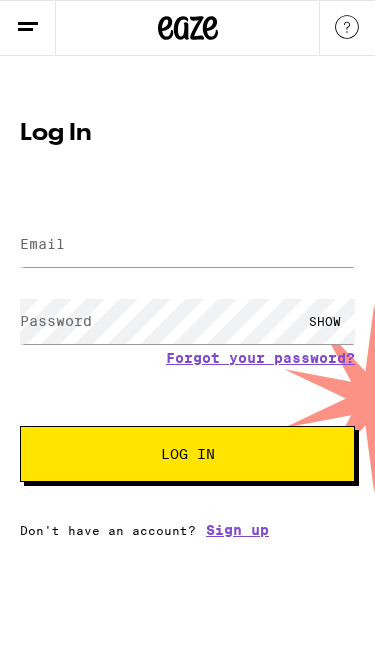 scroll, scrollTop: 0, scrollLeft: 0, axis: both 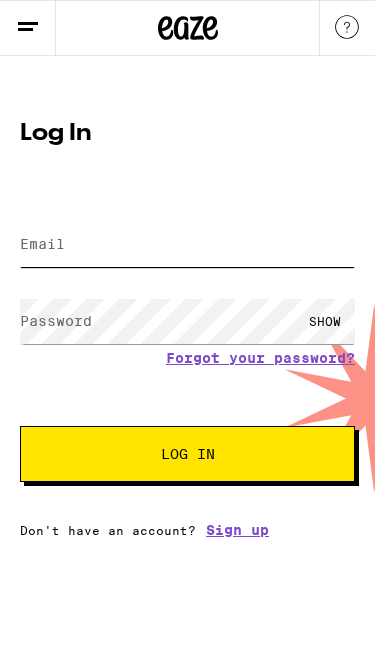 click on "Email" at bounding box center (187, 244) 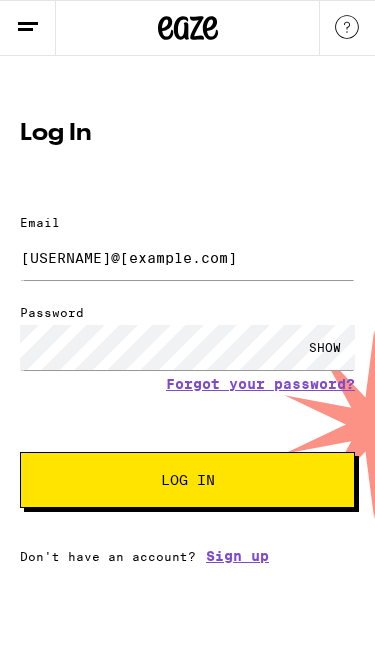 click on "Log In" at bounding box center (187, 480) 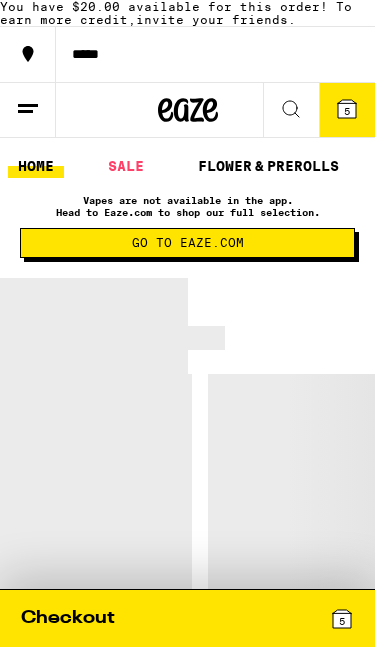 scroll, scrollTop: 0, scrollLeft: 0, axis: both 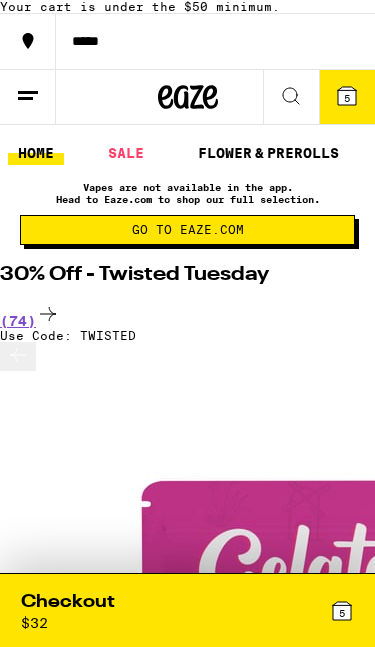 click on "Checkout $ 32 5" at bounding box center (187, 610) 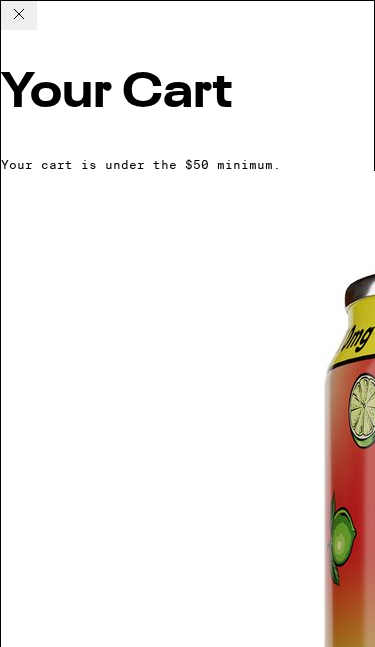 click at bounding box center [19, 15] 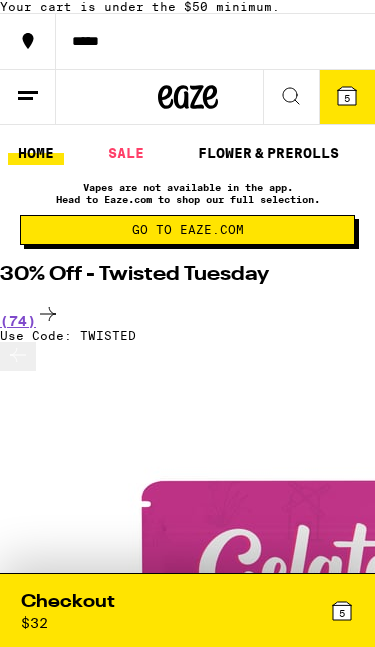 scroll, scrollTop: 0, scrollLeft: 0, axis: both 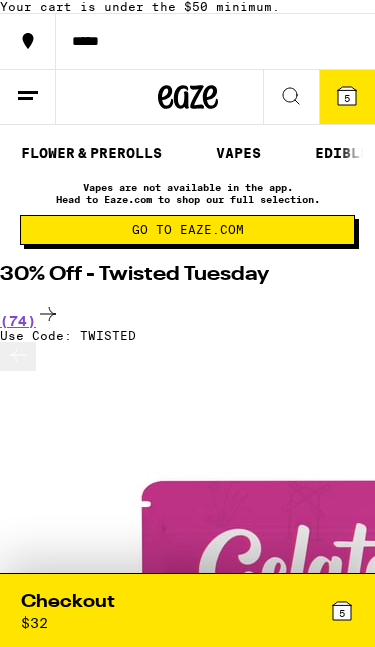 click at bounding box center (357, 153) 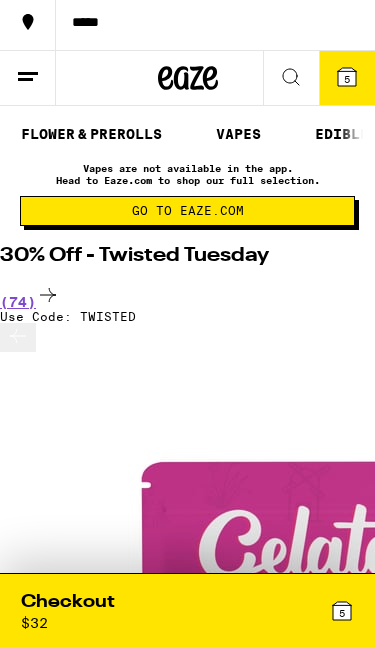 scroll, scrollTop: 0, scrollLeft: 0, axis: both 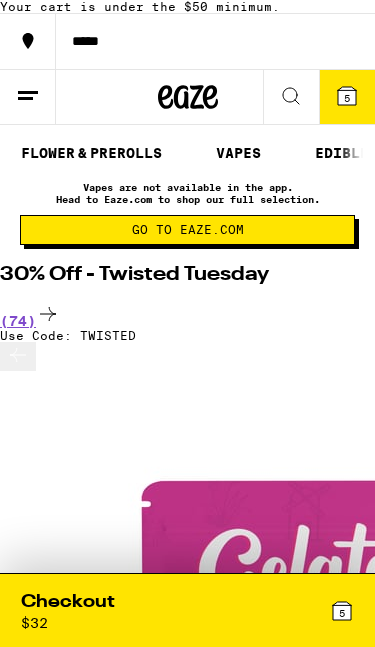 click on "EDIBLES" at bounding box center (346, 153) 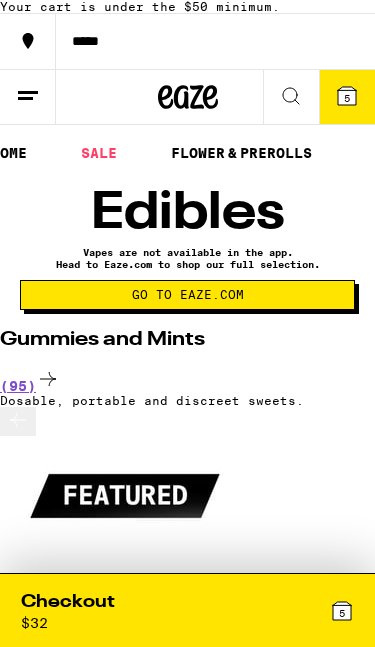 scroll, scrollTop: 0, scrollLeft: 20, axis: horizontal 